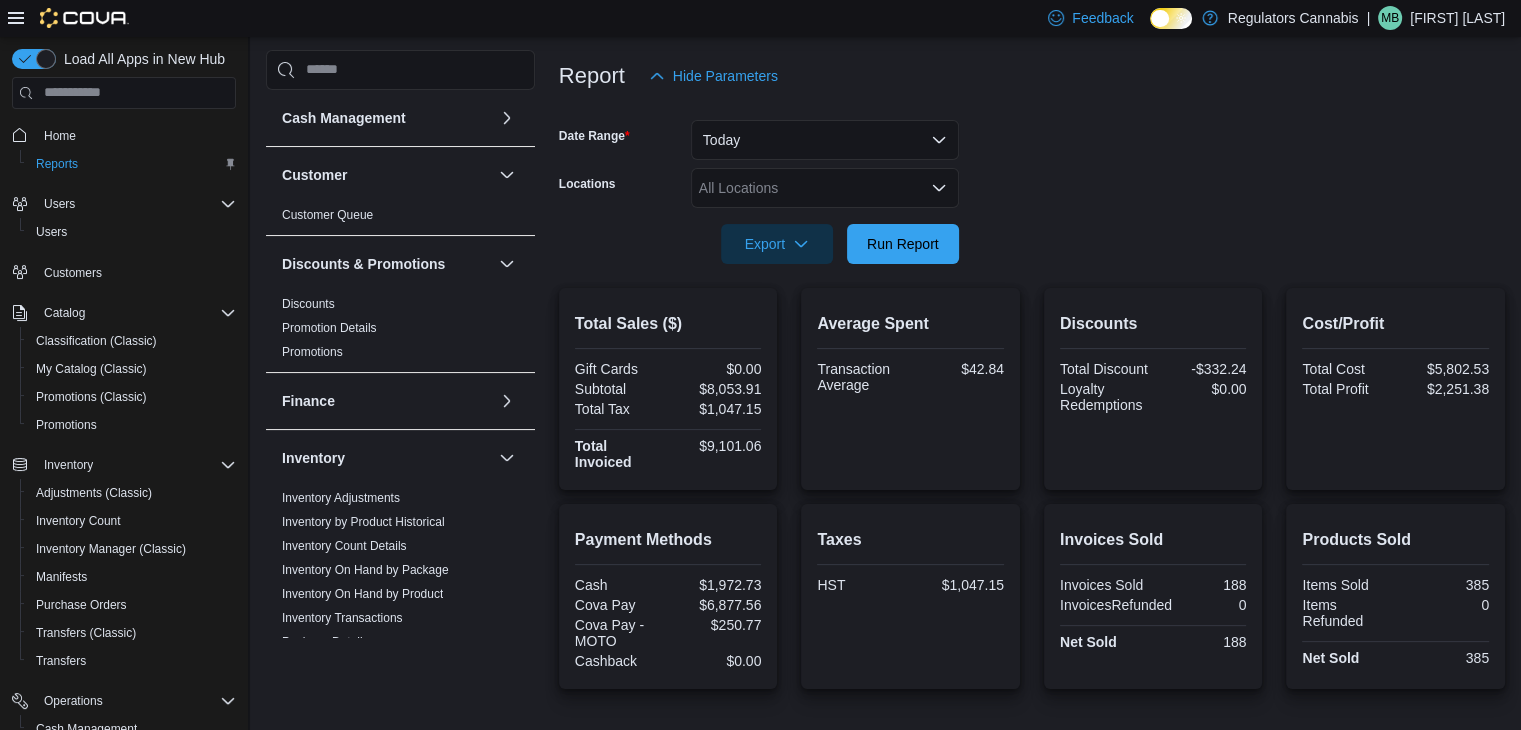 scroll, scrollTop: 751, scrollLeft: 0, axis: vertical 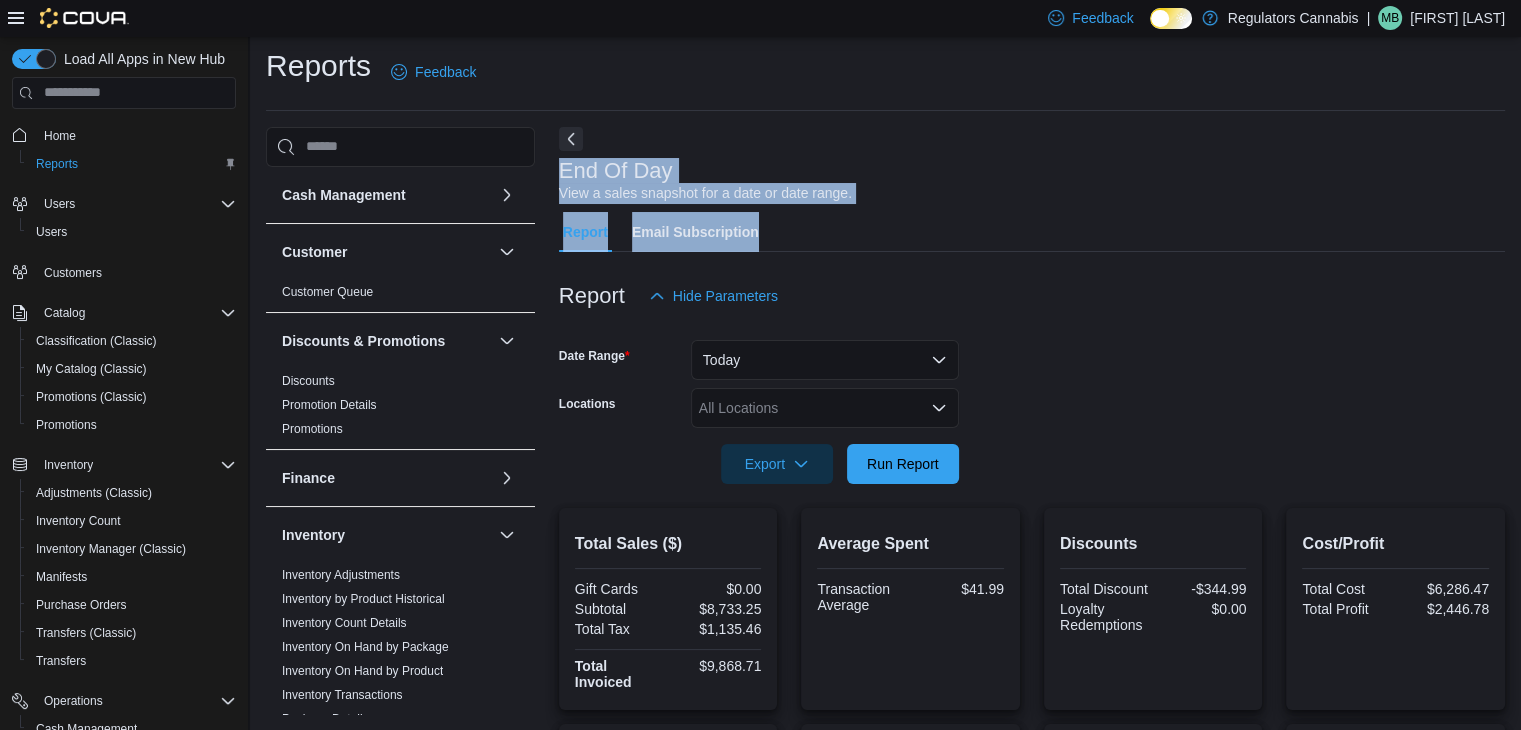 drag, startPoint x: 560, startPoint y: 168, endPoint x: 876, endPoint y: 210, distance: 318.77893 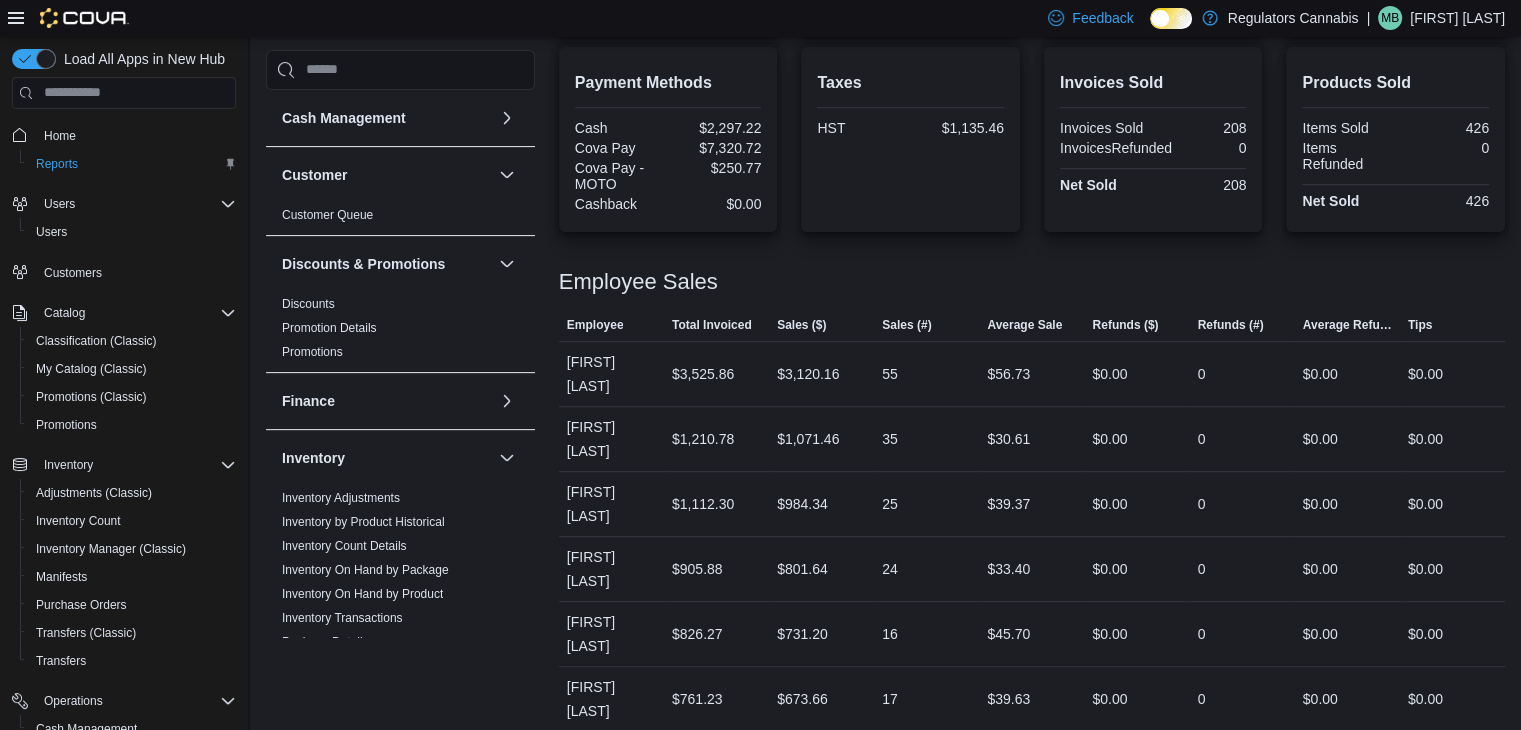 scroll, scrollTop: 751, scrollLeft: 0, axis: vertical 